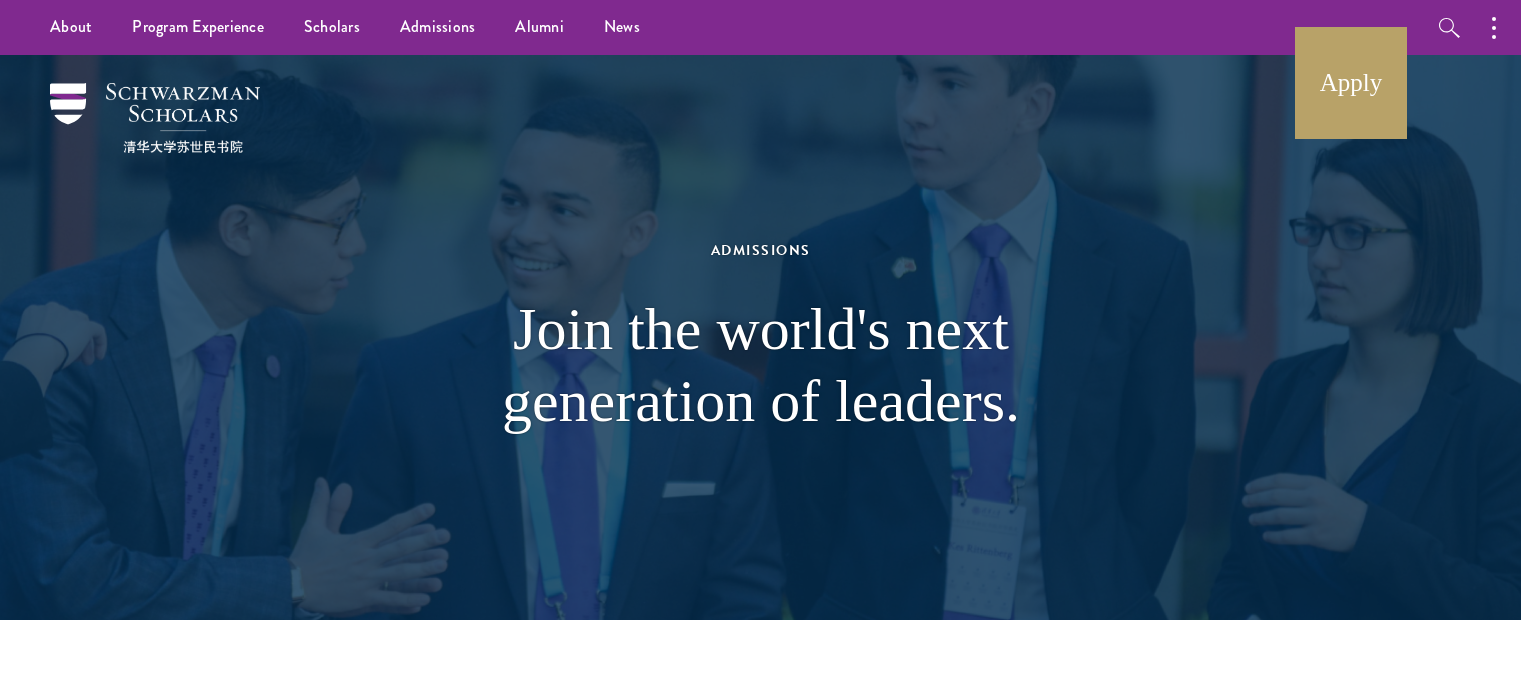 scroll, scrollTop: 103, scrollLeft: 0, axis: vertical 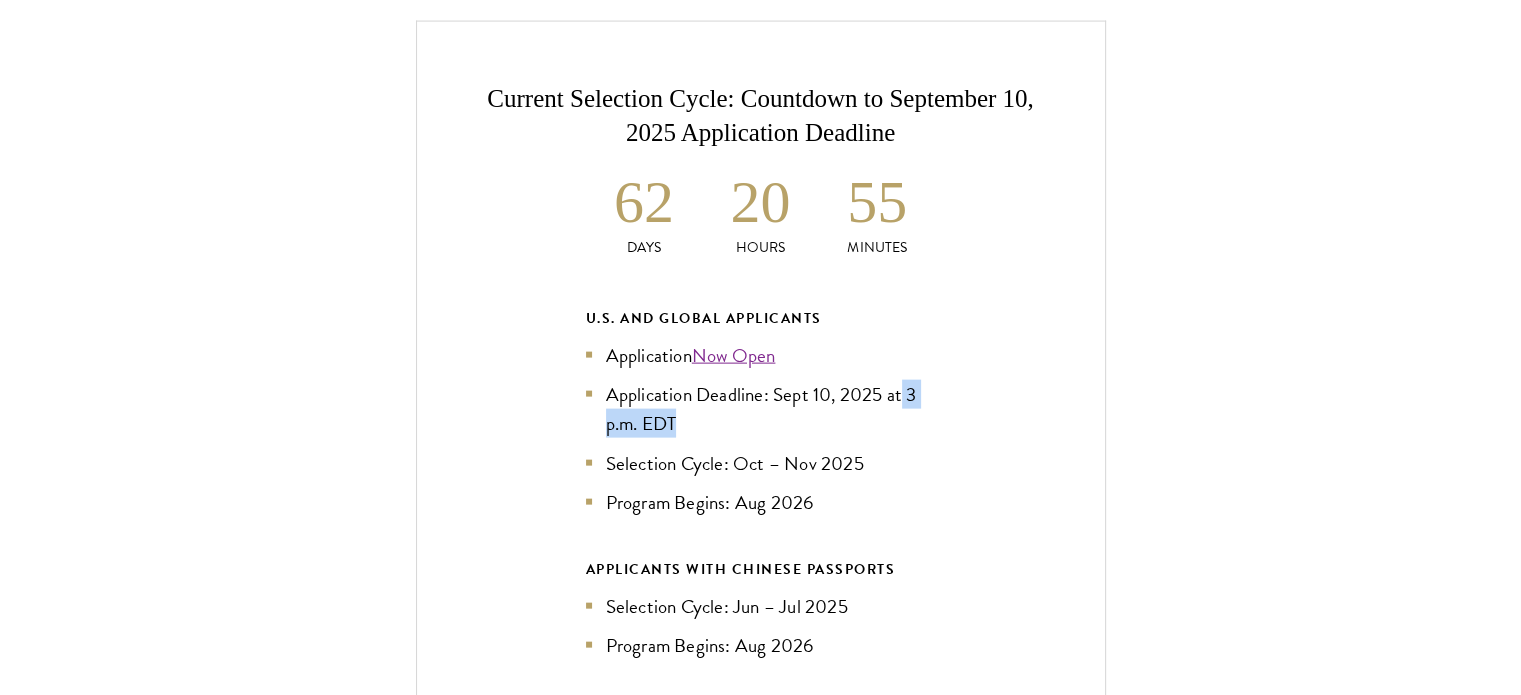 drag, startPoint x: 904, startPoint y: 359, endPoint x: 910, endPoint y: 387, distance: 28.635643 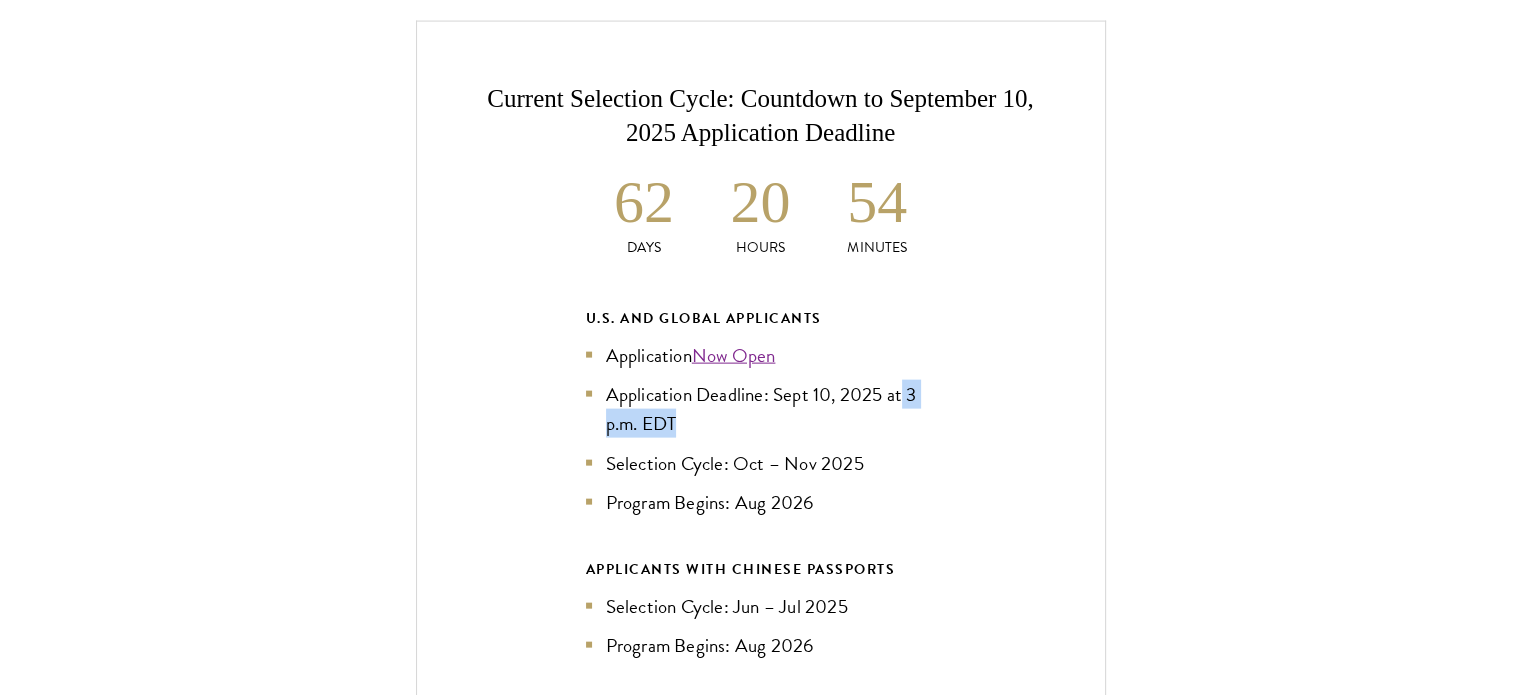 click on "Current Selection Cycle: Countdown to September 10, 2025 Application Deadline
62
Days
20
Hours
54
Minutes
U.S. and Global Applicants
Application  Now Open
Application Deadline: Sept 10, 2025 at [TIME]
Selection Cycle: Oct – Nov 2025
Program Begins: Aug 2026
APPLICANTS WITH CHINESE PASSPORTS
Selection Cycle: Jun – Jul 2025
Program Begins: Aug 2026
The U.S. and Global application for the class of 202 6 -202 7  is  now open  from April 10,  202 5  to September 1 0 ,  202 5  at [TIME].
Apply Now" at bounding box center [760, 458] 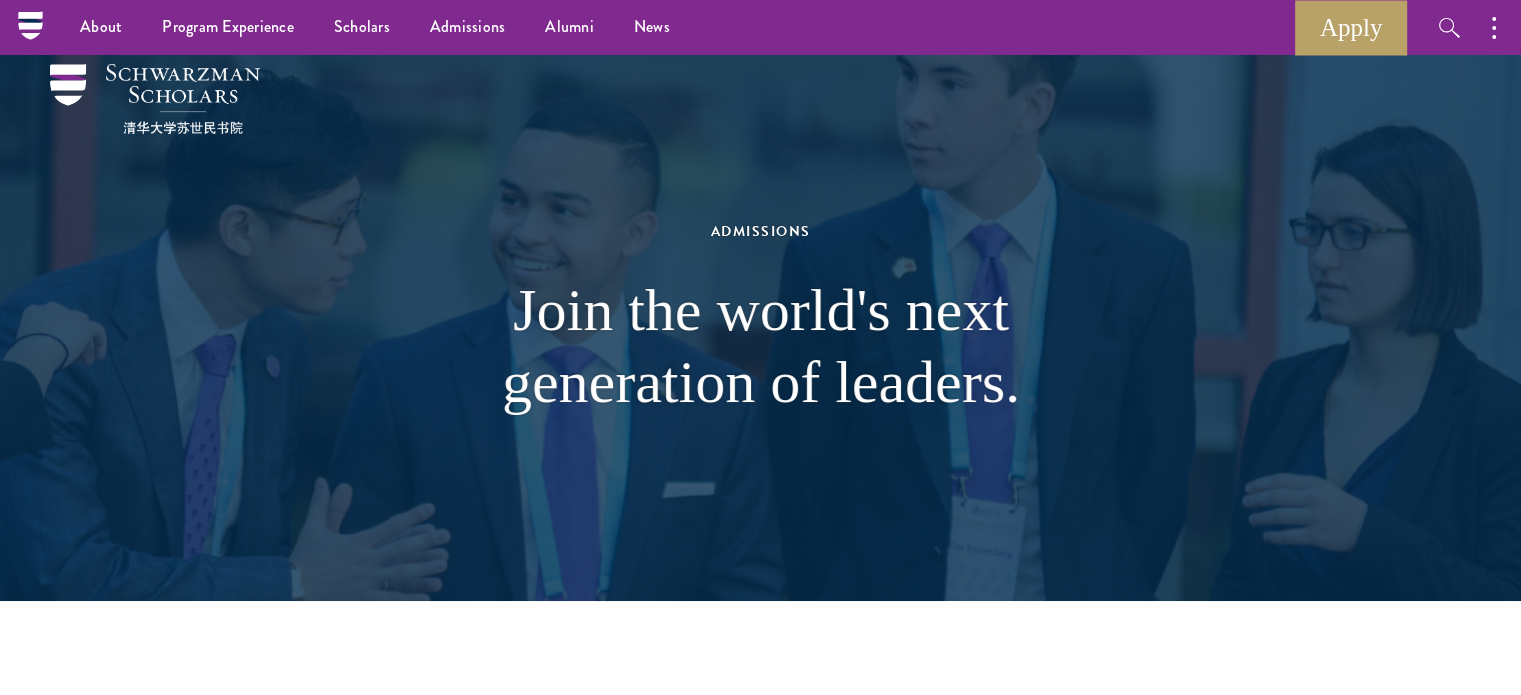 scroll, scrollTop: 0, scrollLeft: 0, axis: both 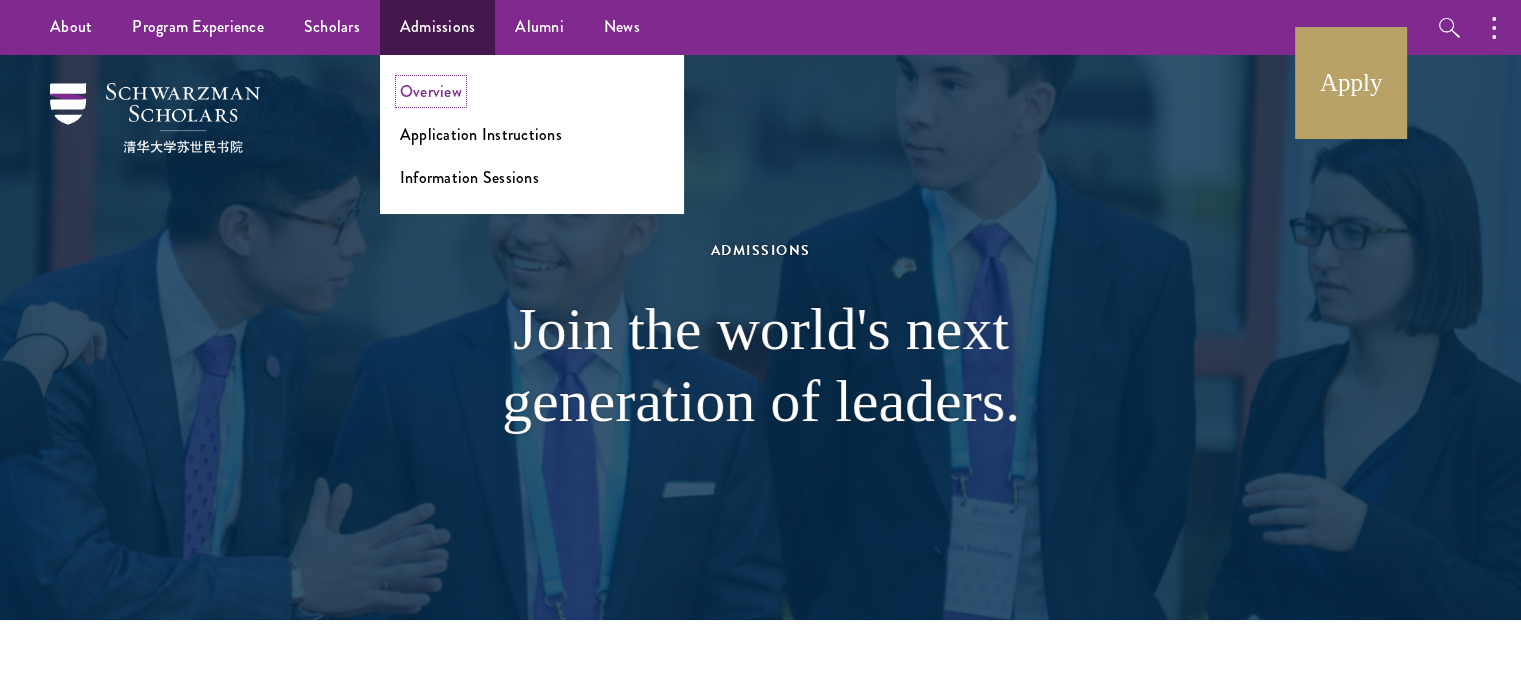 click on "Overview" at bounding box center (431, 91) 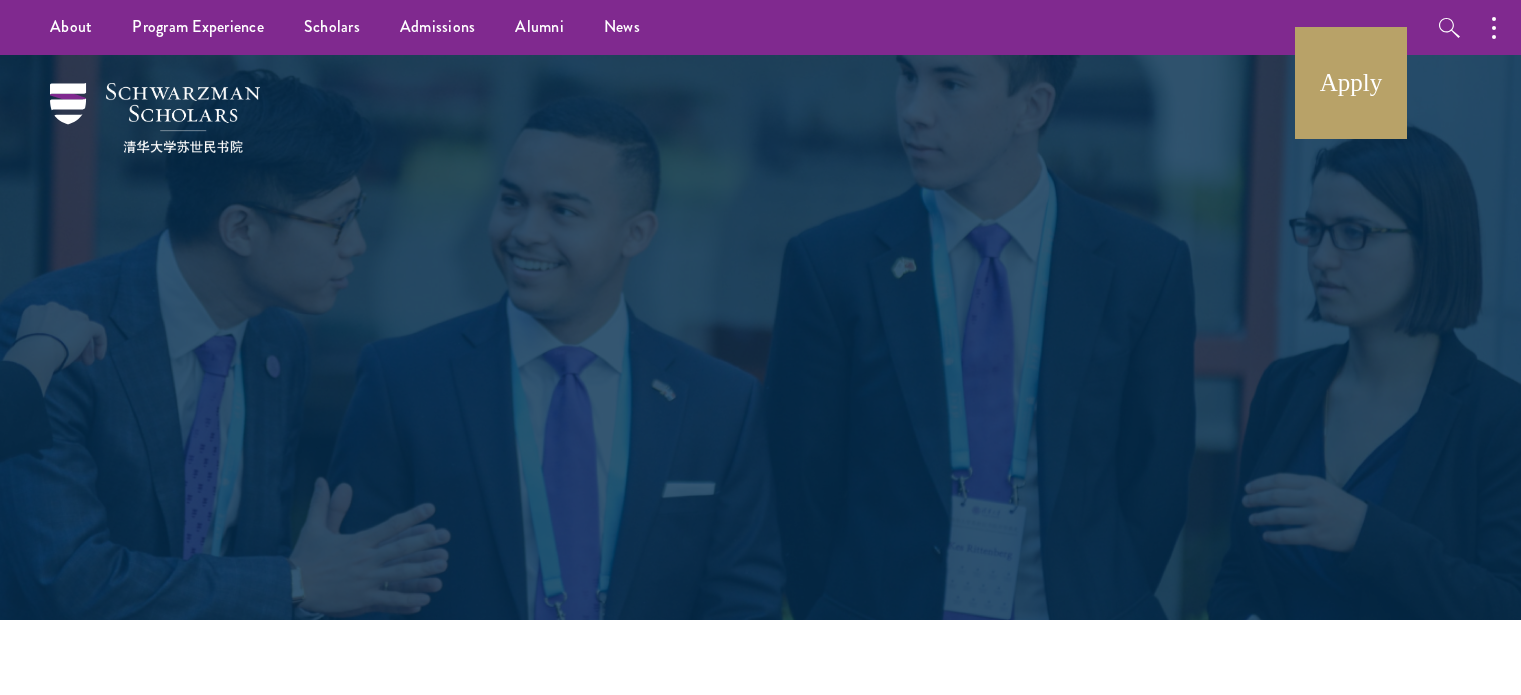 scroll, scrollTop: 0, scrollLeft: 0, axis: both 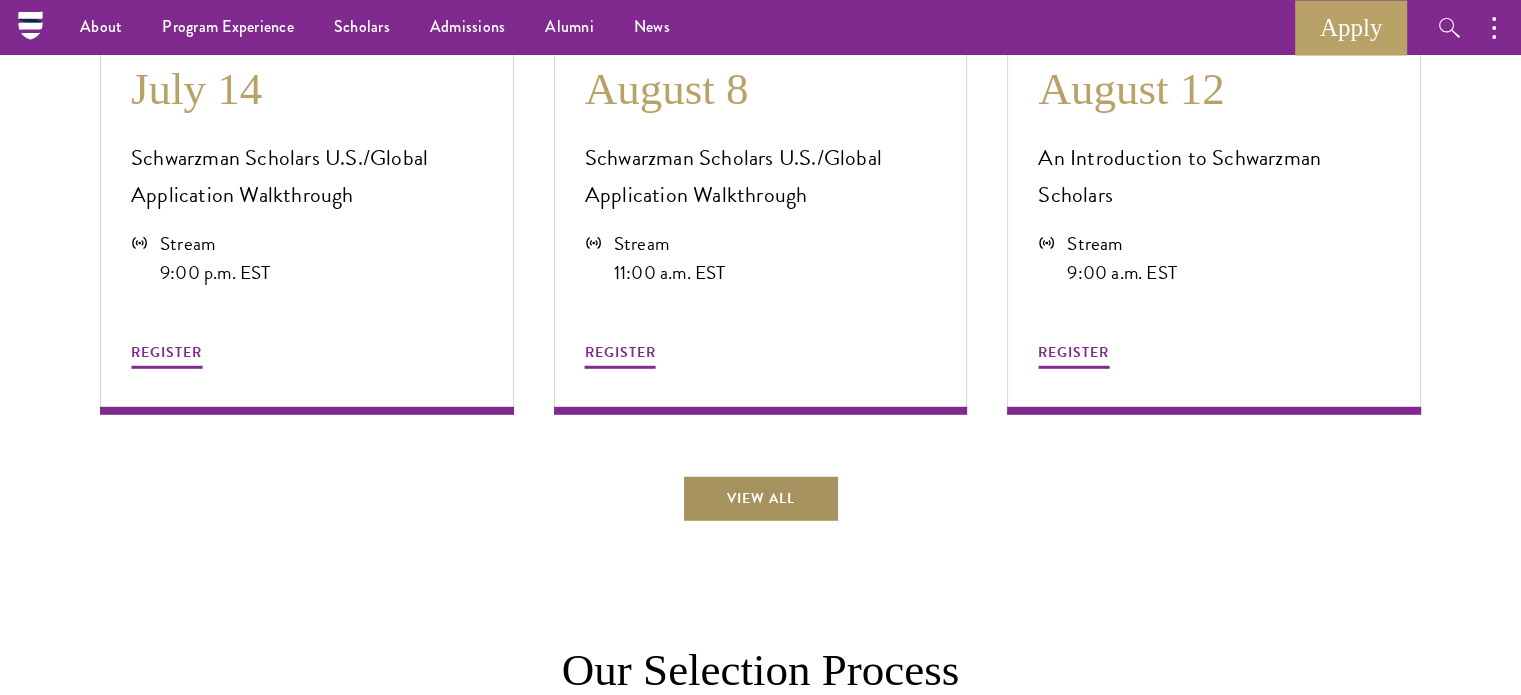 click on "View All" at bounding box center (761, 499) 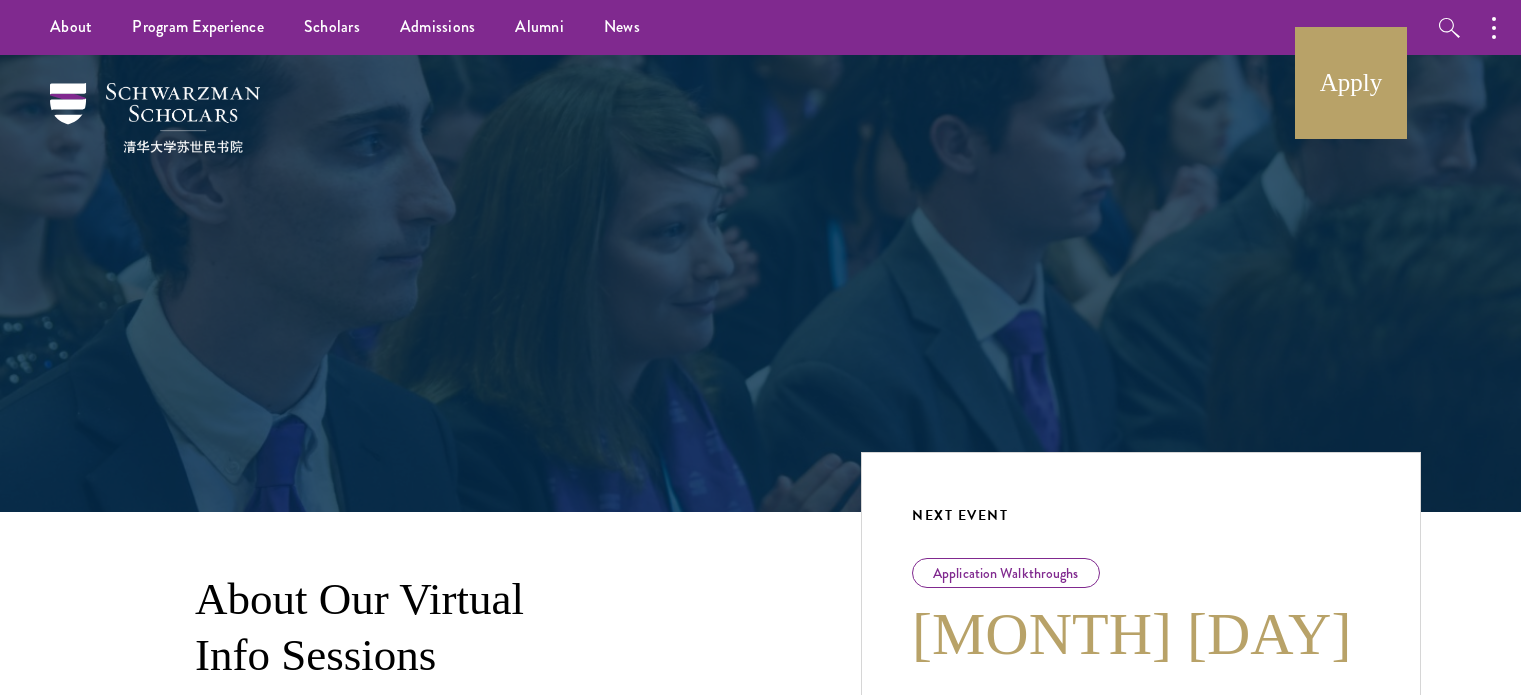 scroll, scrollTop: 0, scrollLeft: 0, axis: both 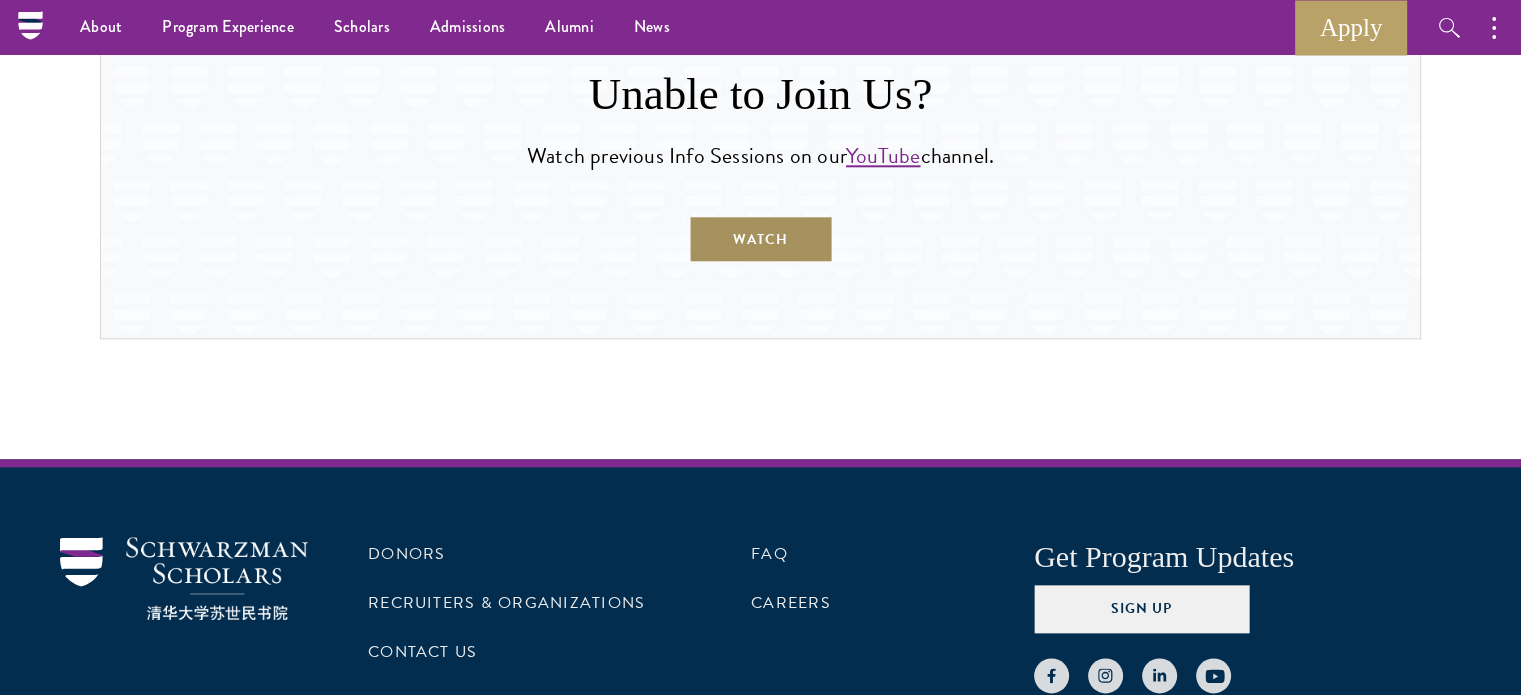 click on "WATCH" at bounding box center (760, 239) 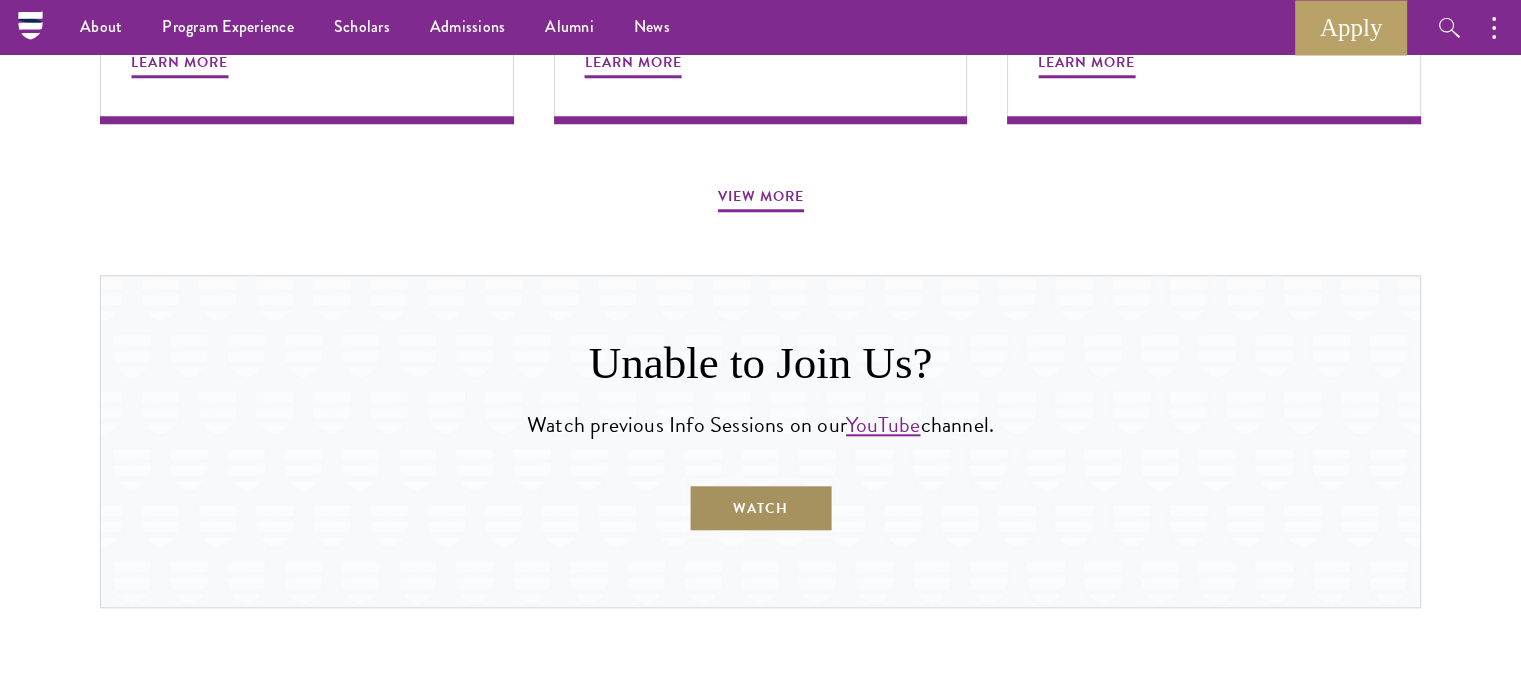 scroll, scrollTop: 1916, scrollLeft: 0, axis: vertical 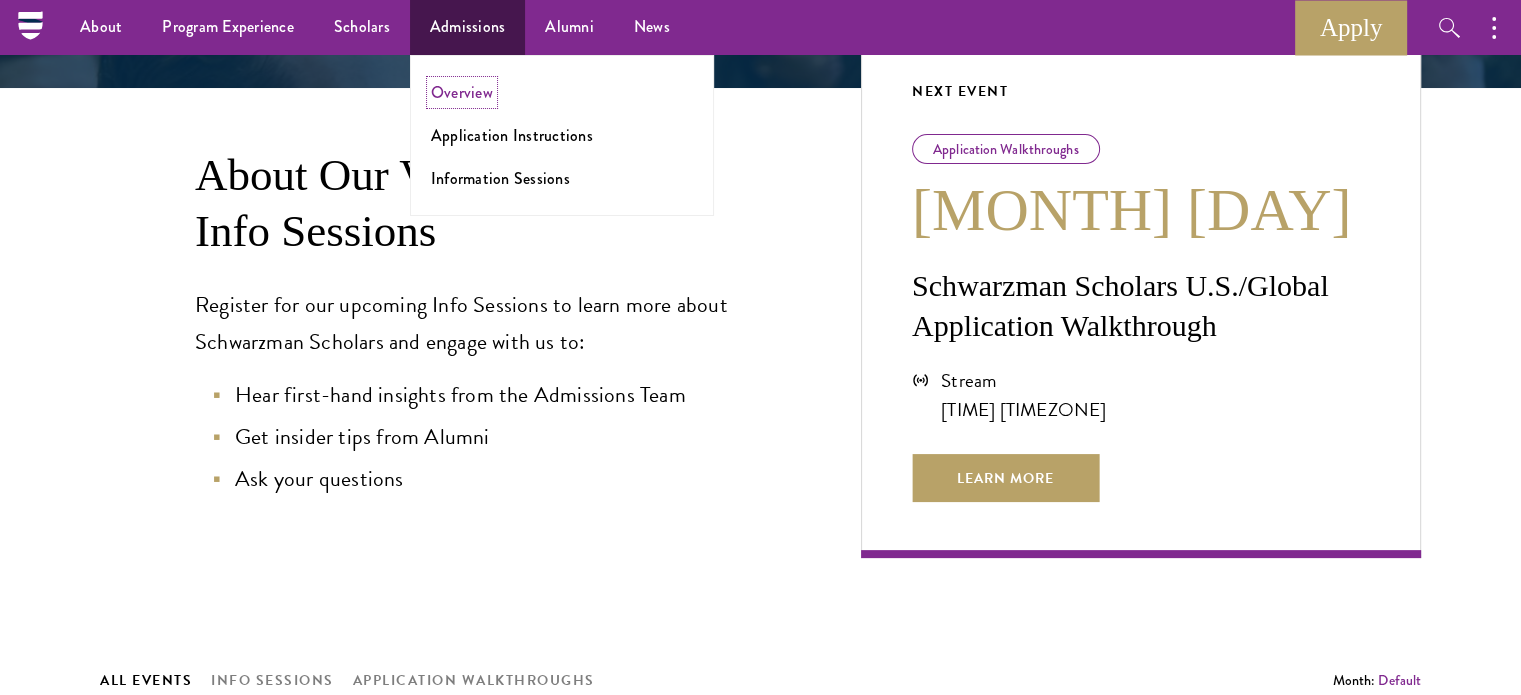 click on "Overview" at bounding box center (462, 92) 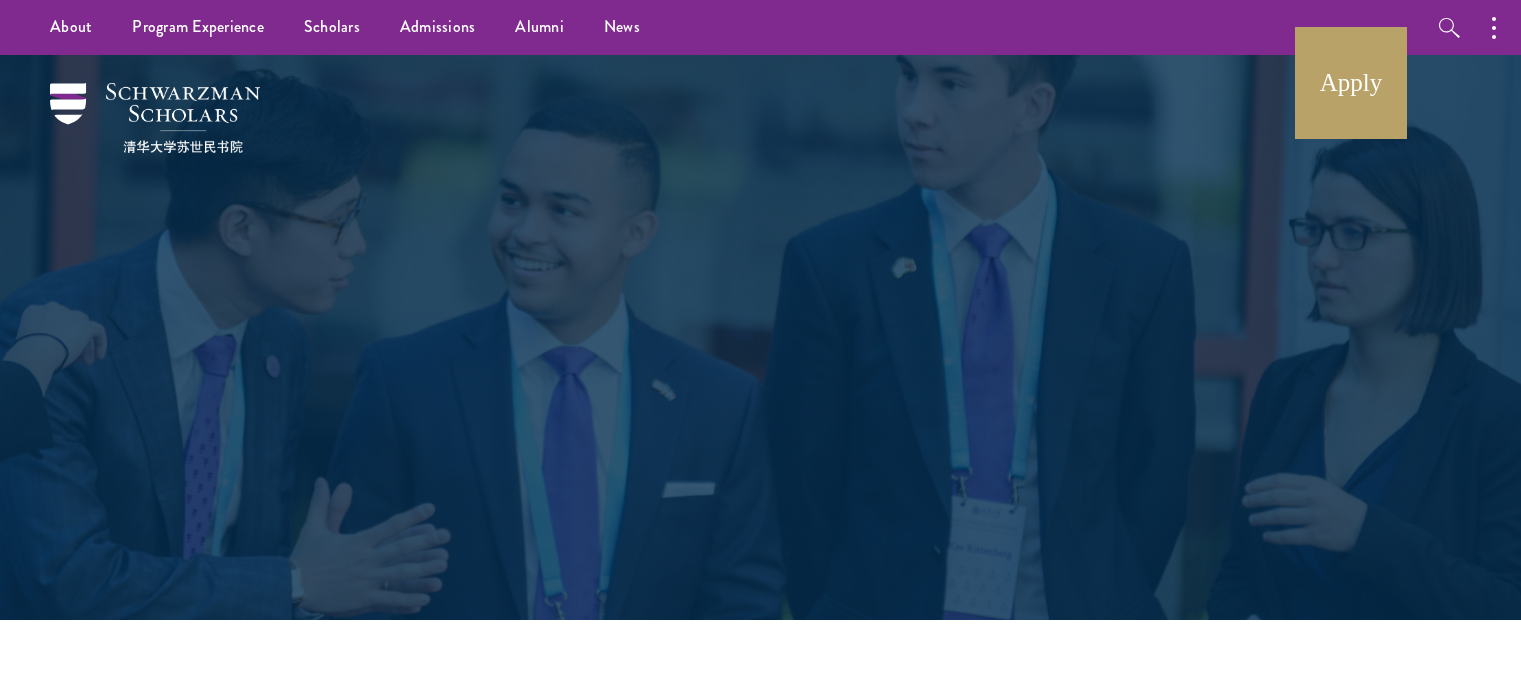 scroll, scrollTop: 0, scrollLeft: 0, axis: both 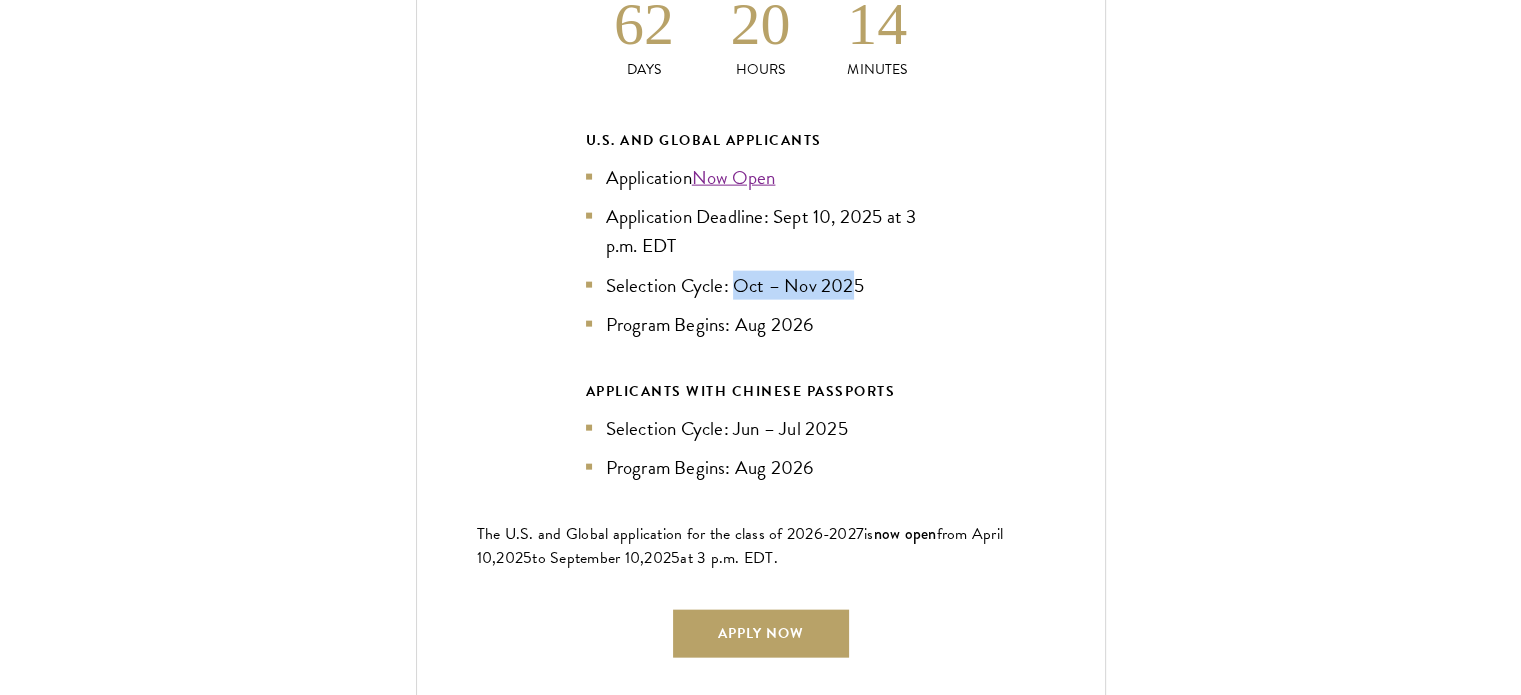 drag, startPoint x: 738, startPoint y: 252, endPoint x: 856, endPoint y: 235, distance: 119.218285 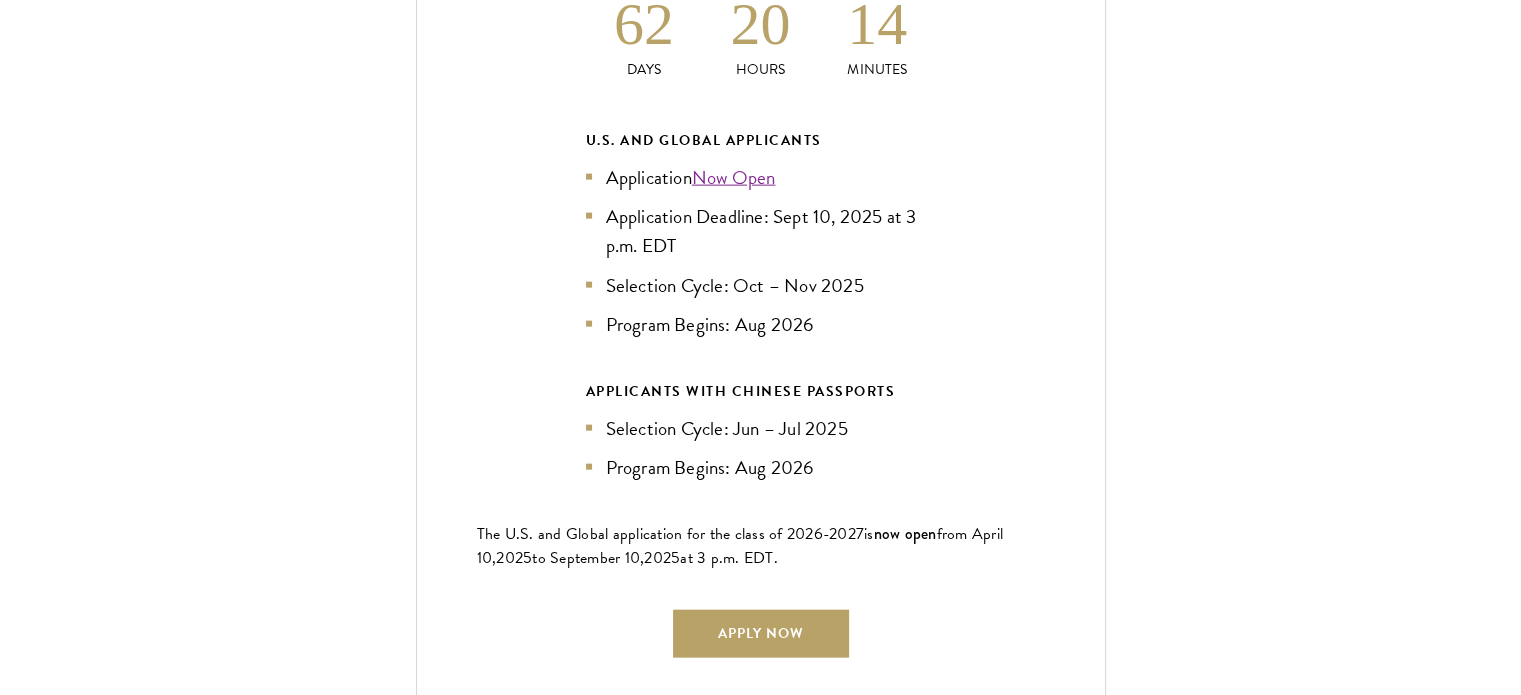 click on "Selection Cycle: Oct – Nov 2025" at bounding box center [761, 285] 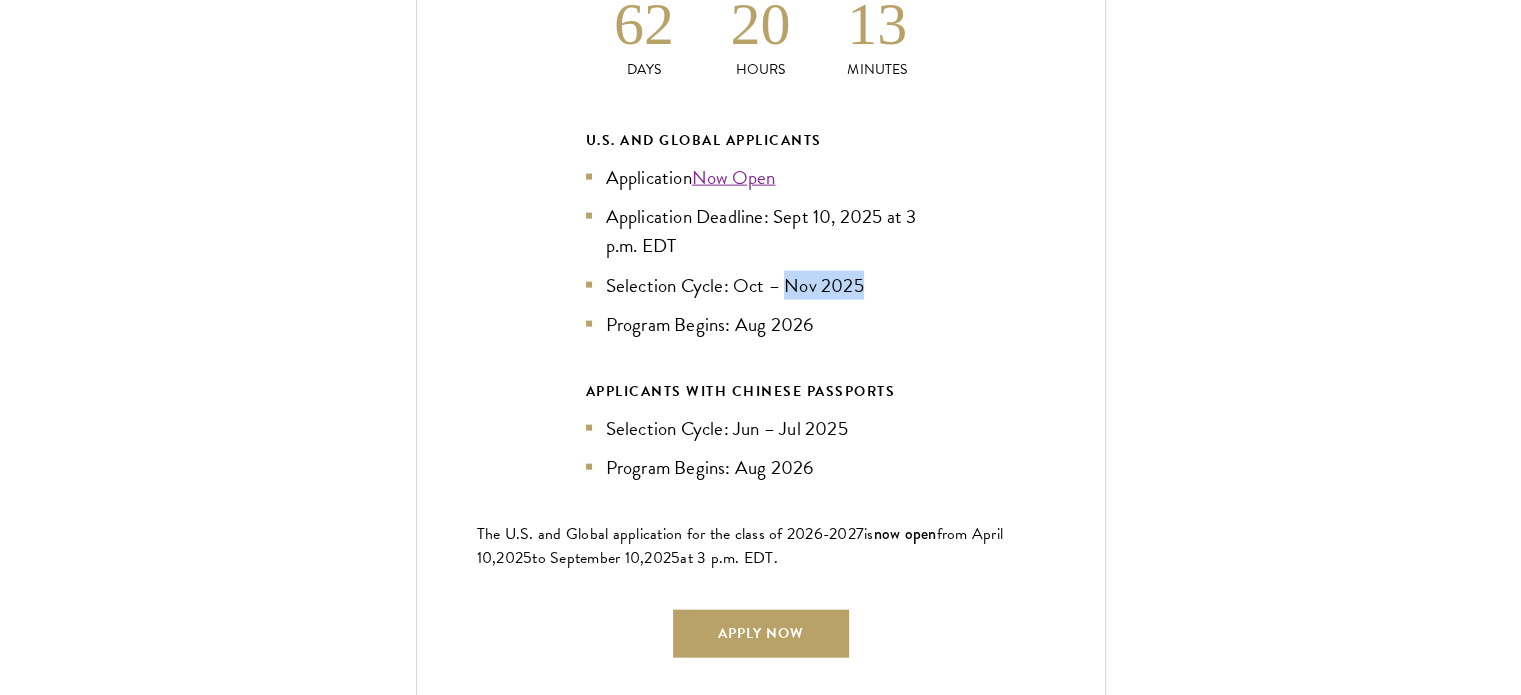 drag, startPoint x: 784, startPoint y: 247, endPoint x: 920, endPoint y: 246, distance: 136.00368 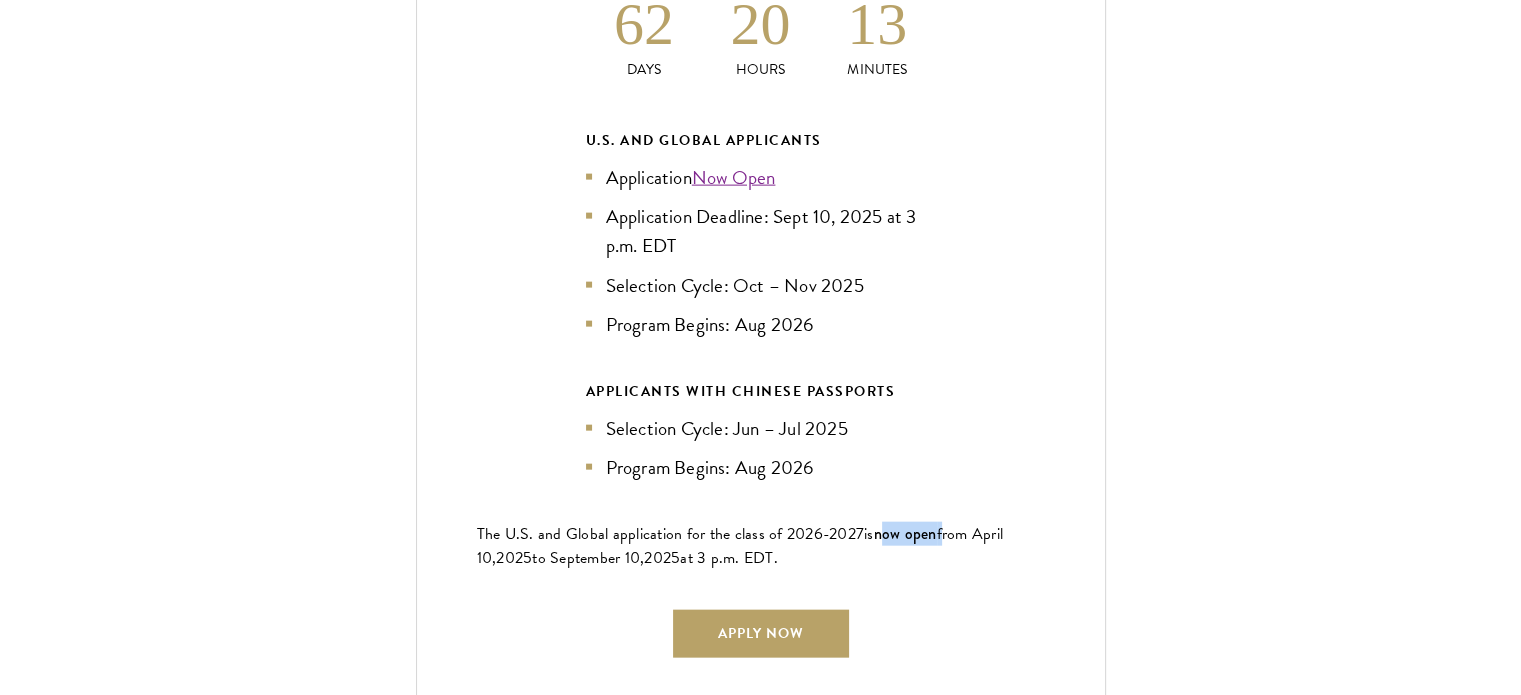 drag, startPoint x: 877, startPoint y: 502, endPoint x: 940, endPoint y: 503, distance: 63.007935 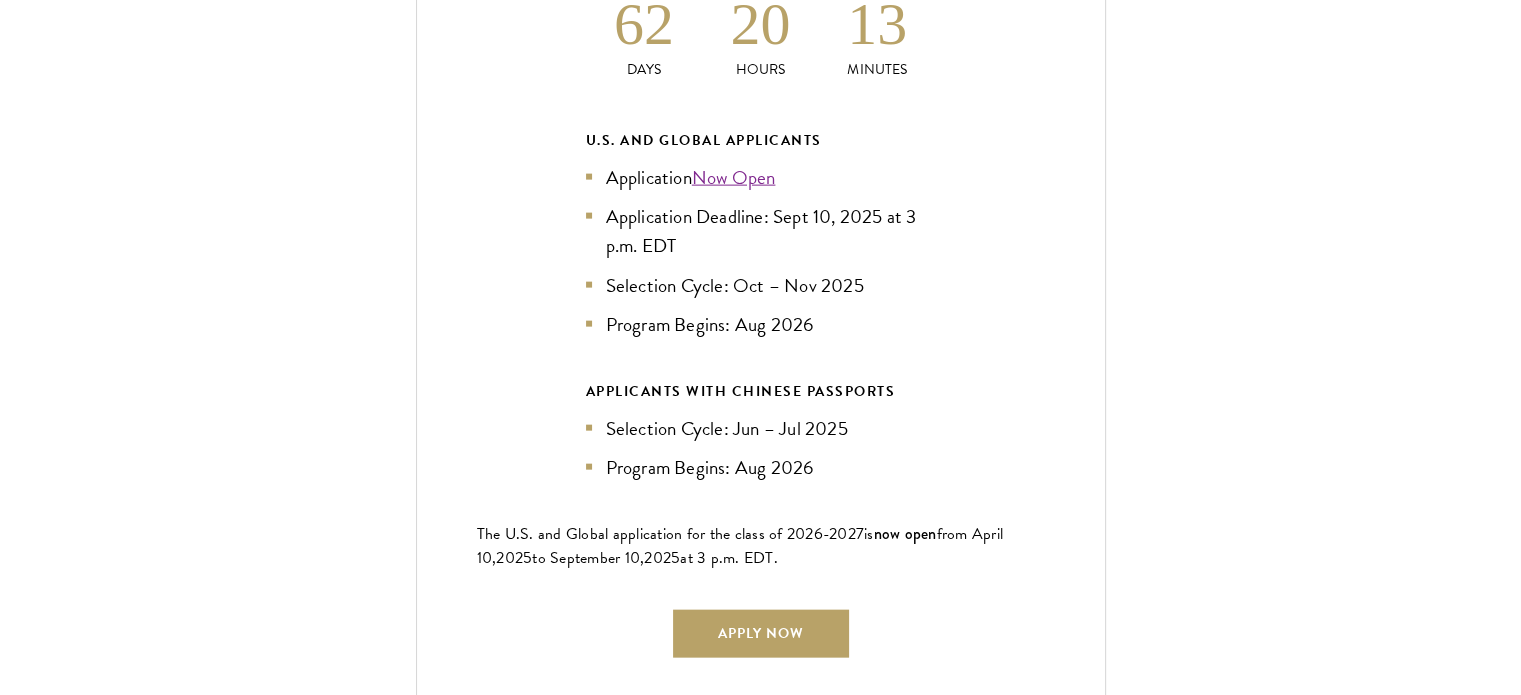 click on "The U.S. and Global application for the class of 202 6 -202 7  is  now open  from April 10,  202 5  to September 1 0 ,  202 5  at 3 p.m. EDT." at bounding box center (761, 546) 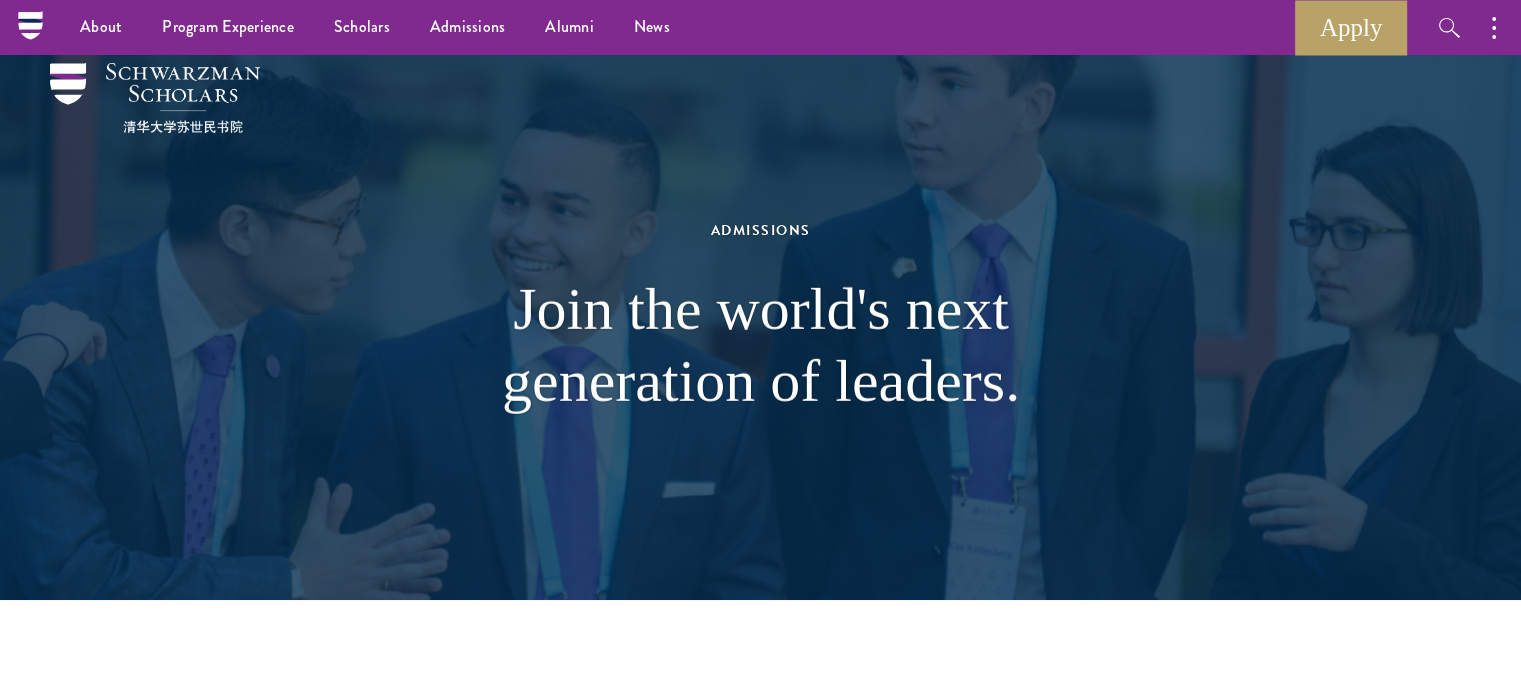 scroll, scrollTop: 0, scrollLeft: 0, axis: both 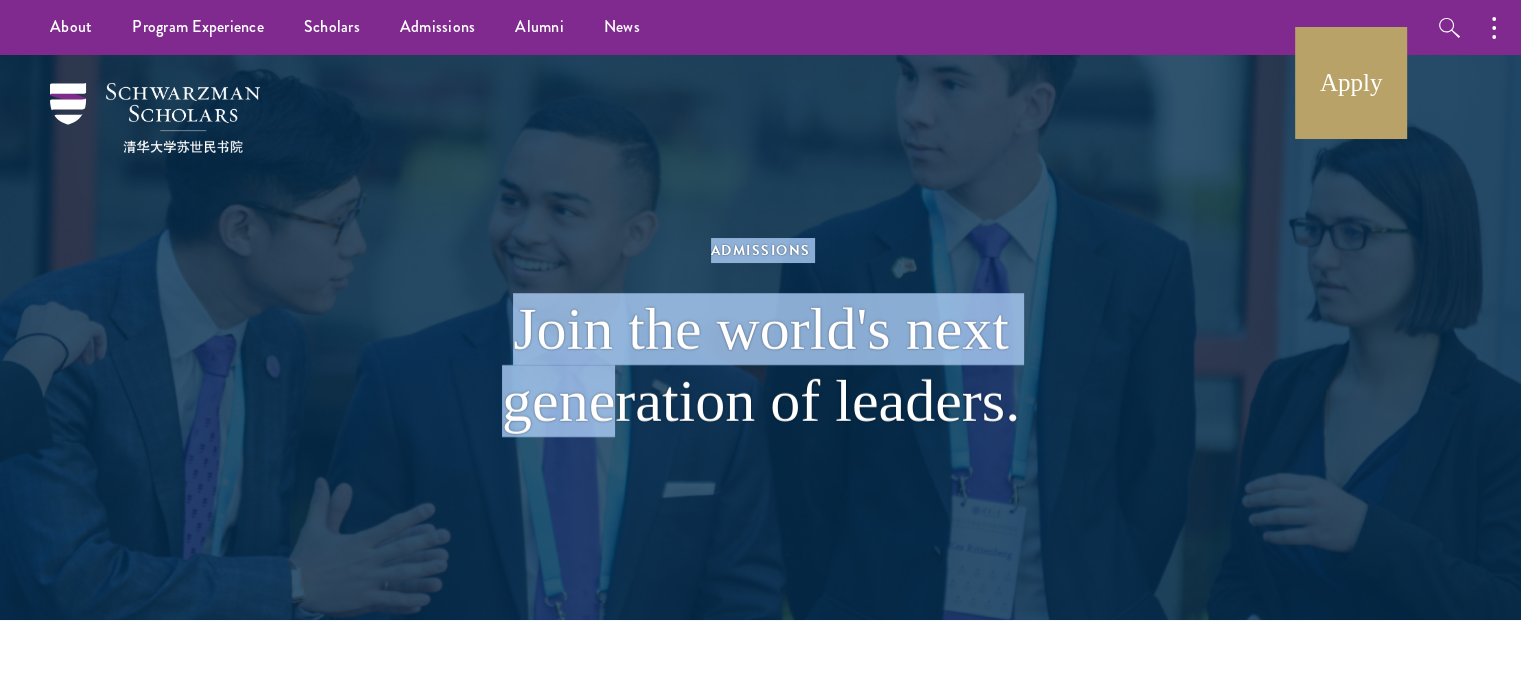 drag, startPoint x: 552, startPoint y: 198, endPoint x: 623, endPoint y: 607, distance: 415.11685 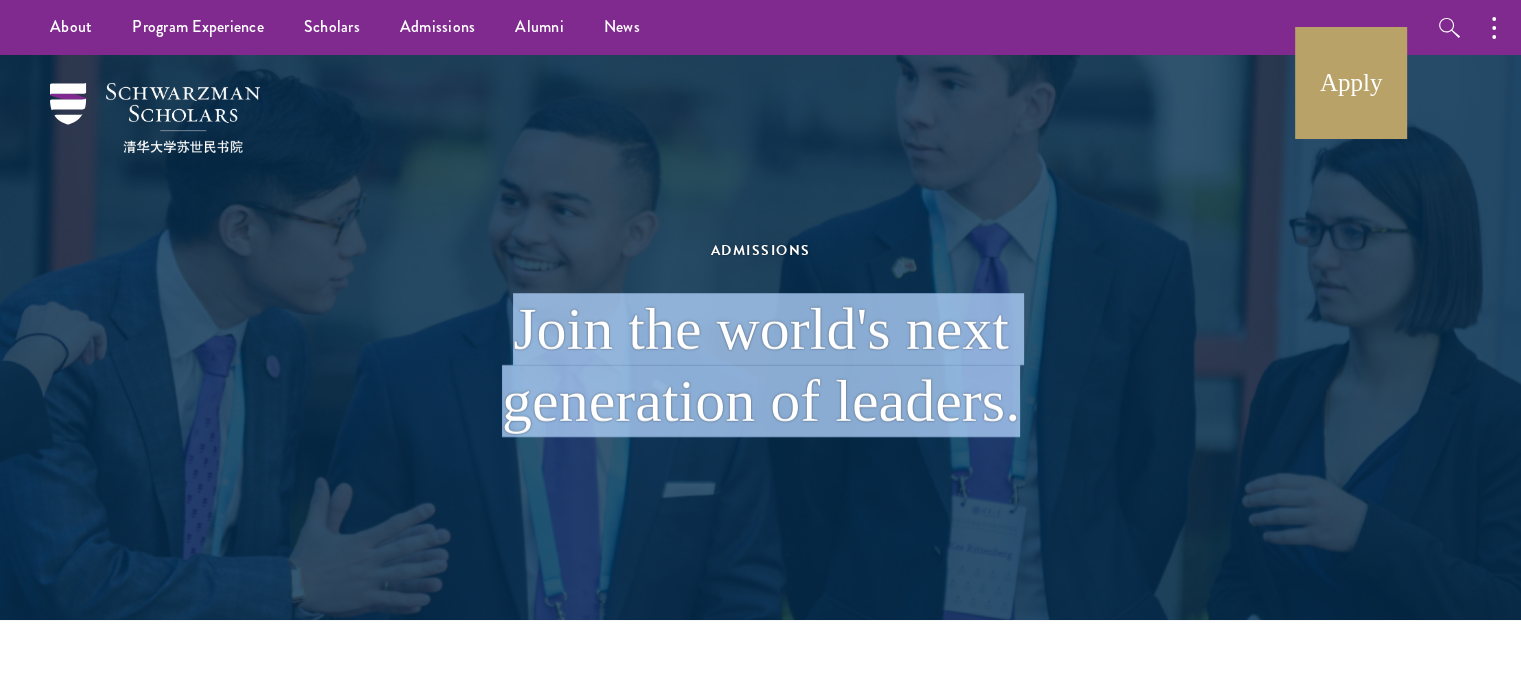 drag, startPoint x: 1010, startPoint y: 101, endPoint x: 1067, endPoint y: 547, distance: 449.62762 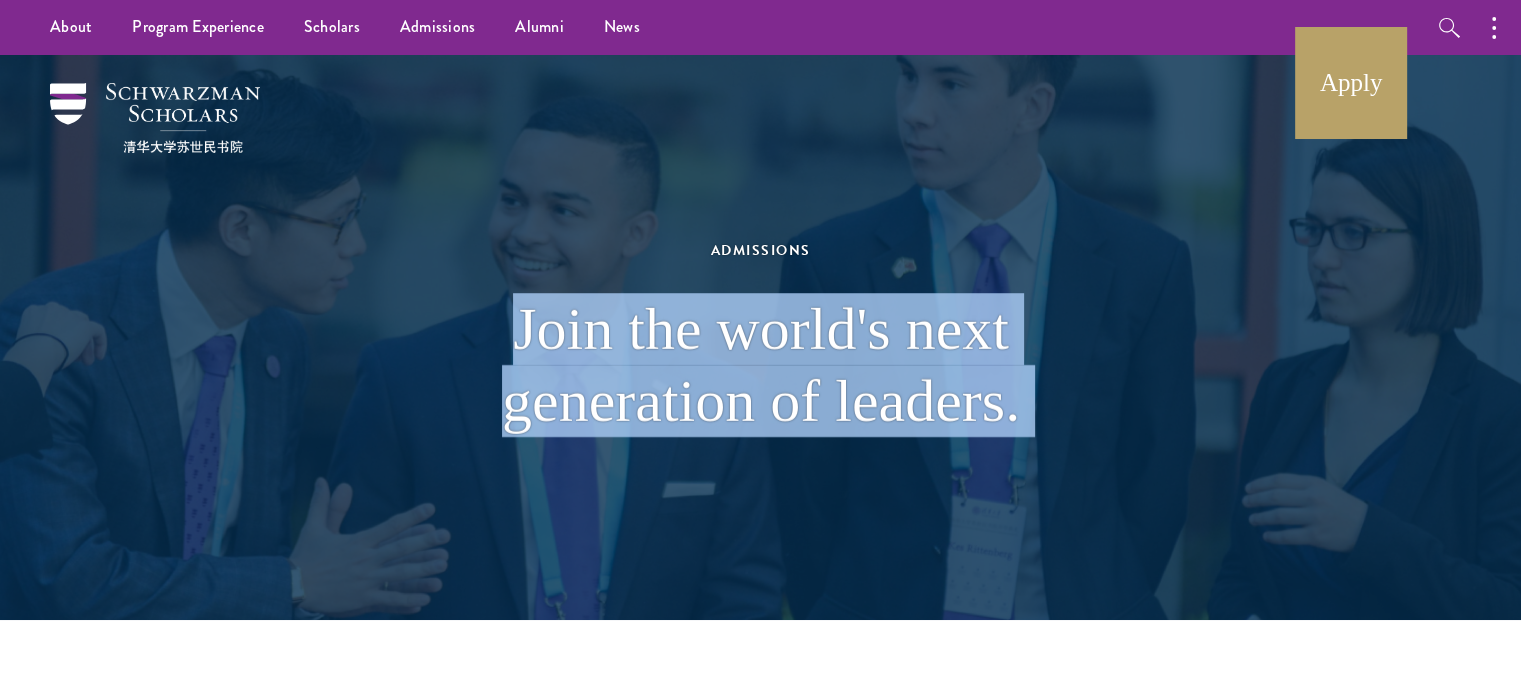 drag, startPoint x: 1410, startPoint y: 231, endPoint x: 1429, endPoint y: 501, distance: 270.6677 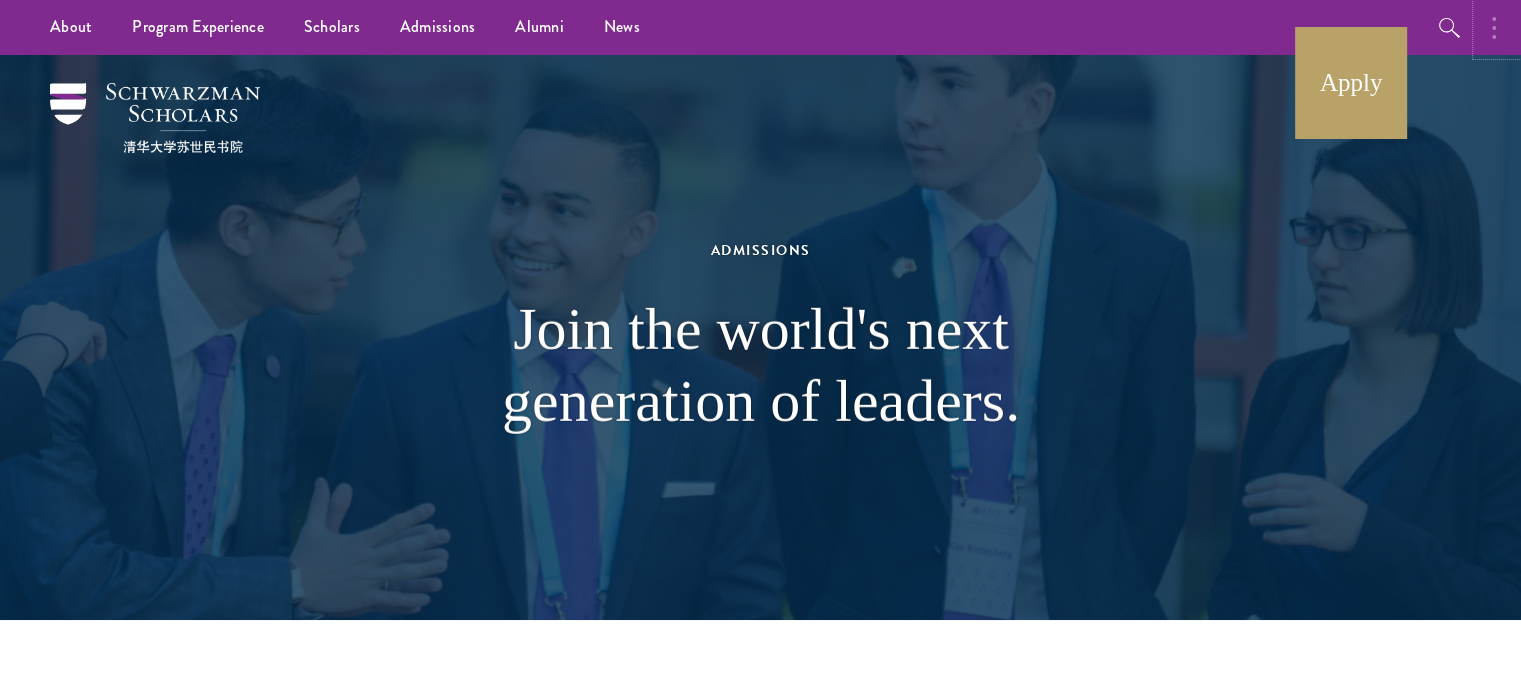 click at bounding box center (1499, 27) 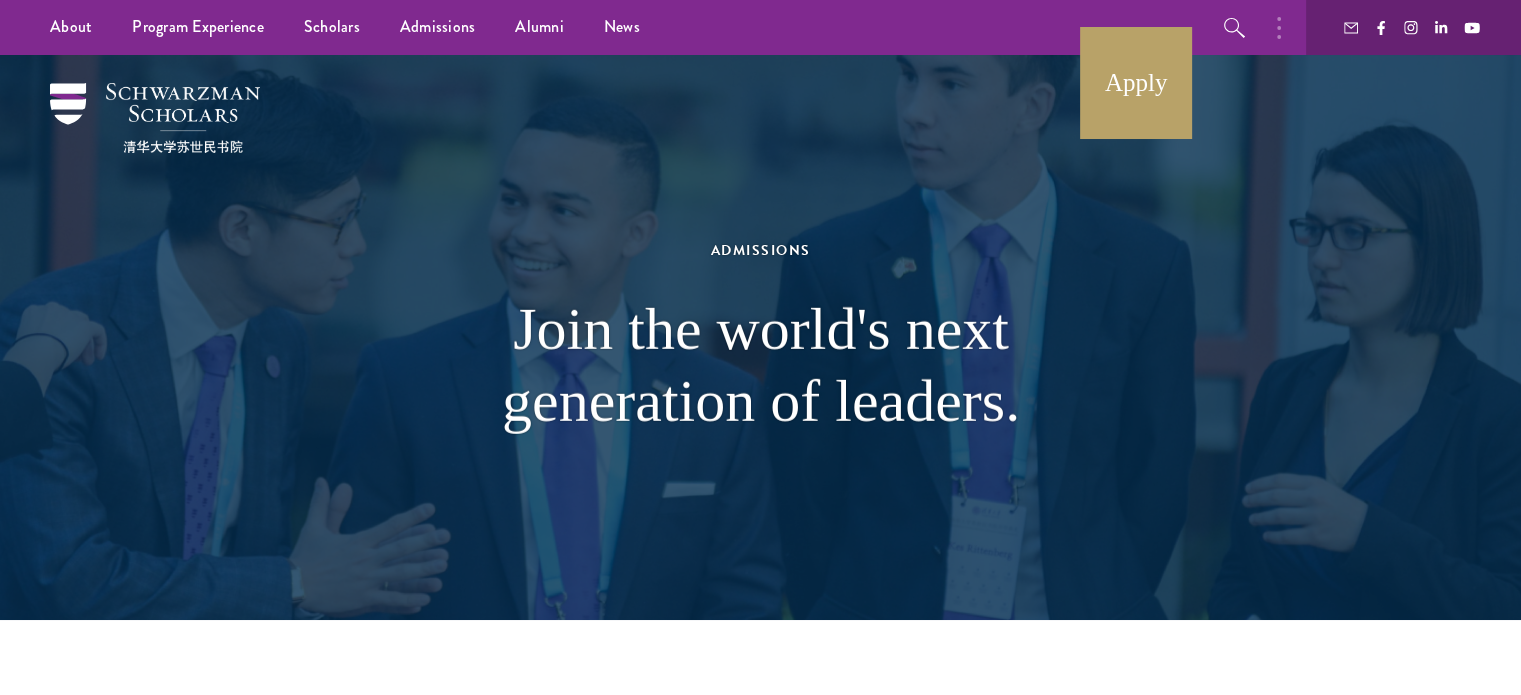 click at bounding box center (760, 337) 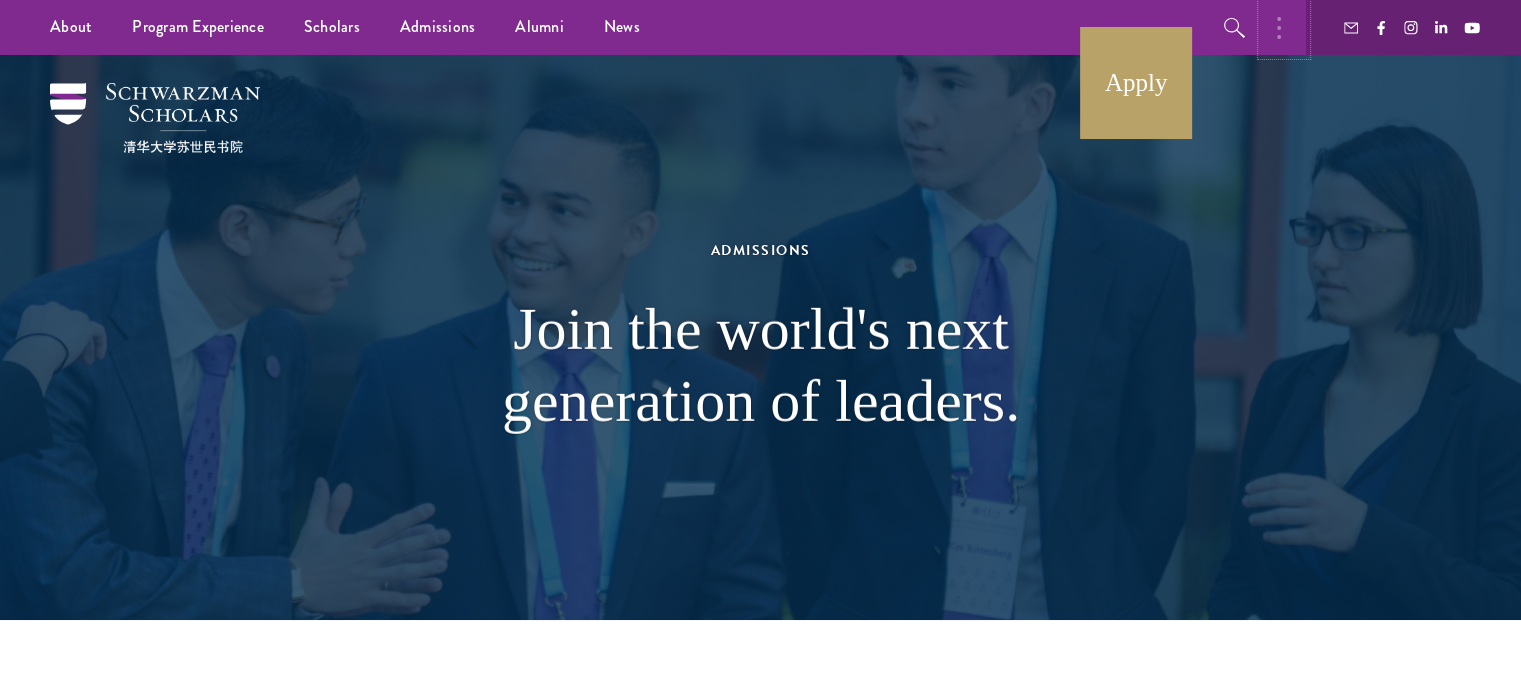 click at bounding box center [1284, 27] 